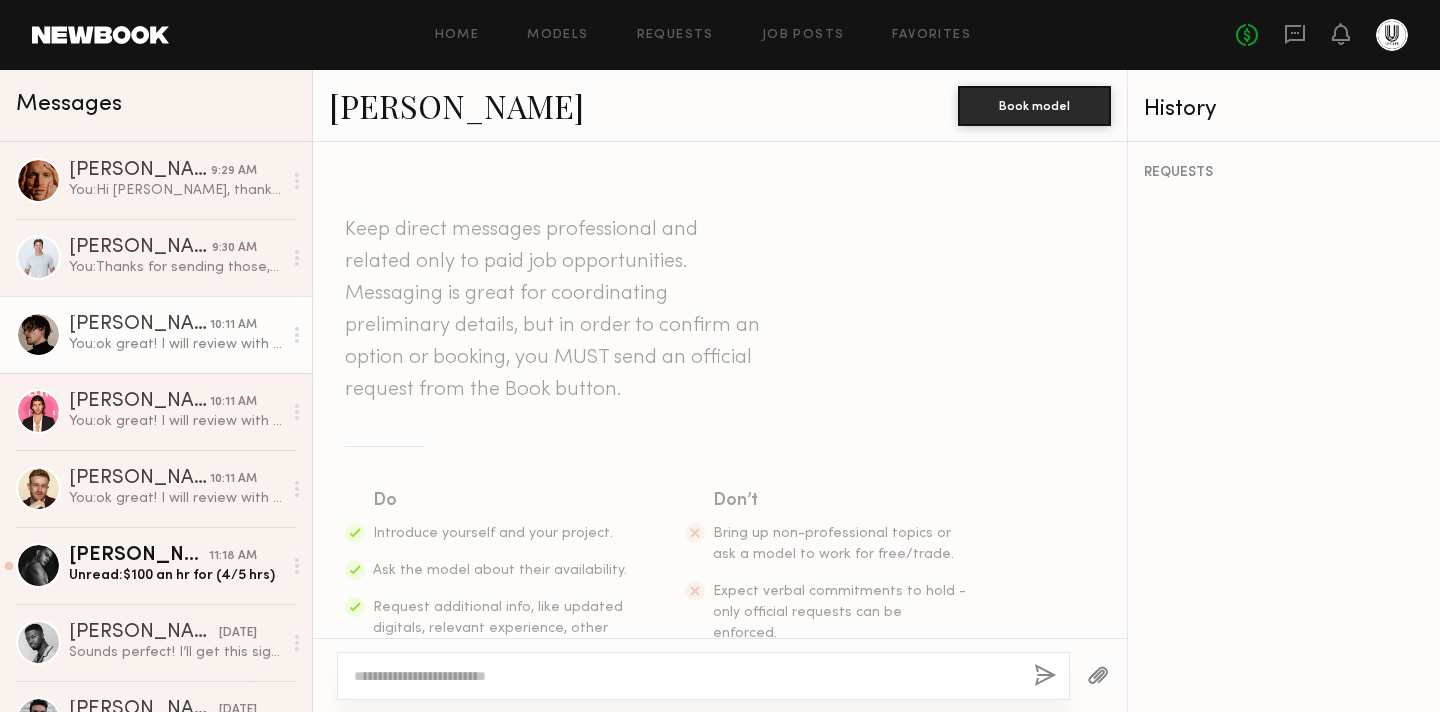 scroll, scrollTop: 0, scrollLeft: 0, axis: both 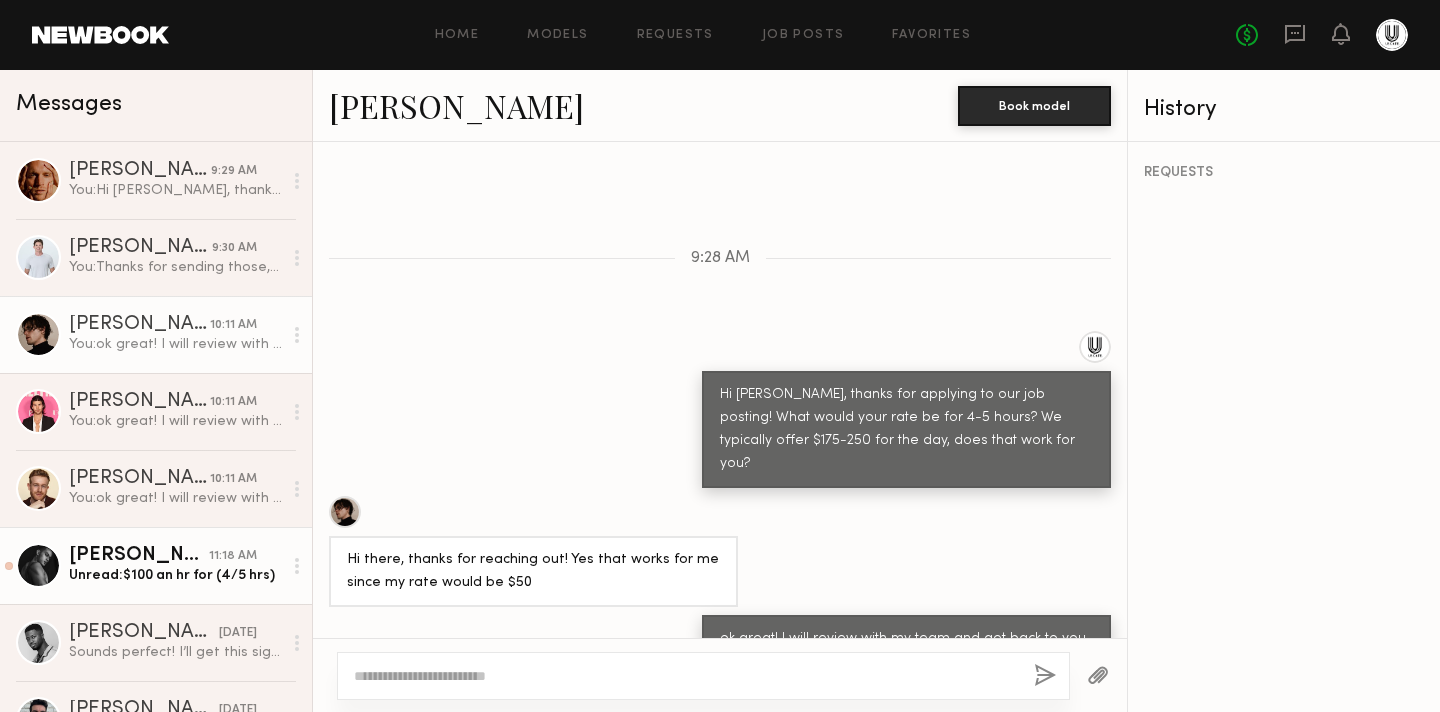 click on "Unread:  $100 an hr for (4/5 hrs)" 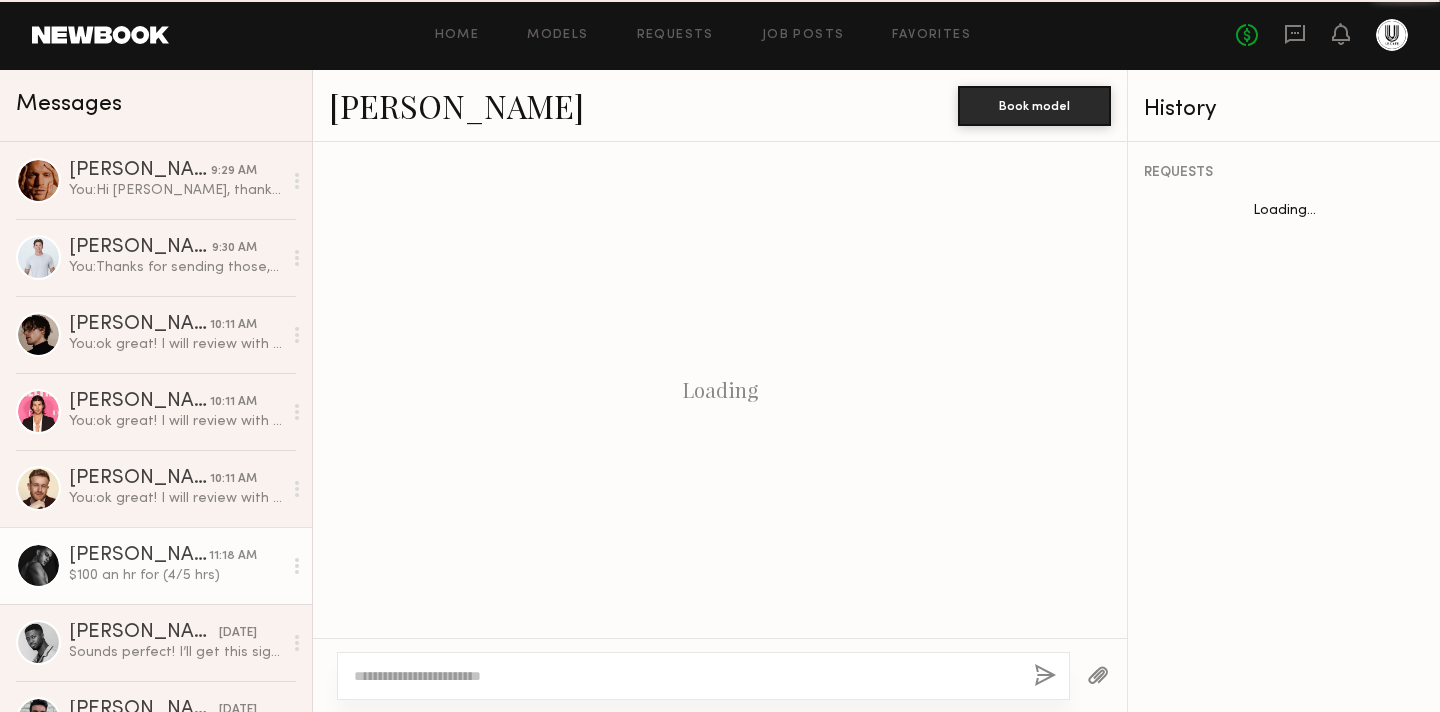 scroll, scrollTop: 565, scrollLeft: 0, axis: vertical 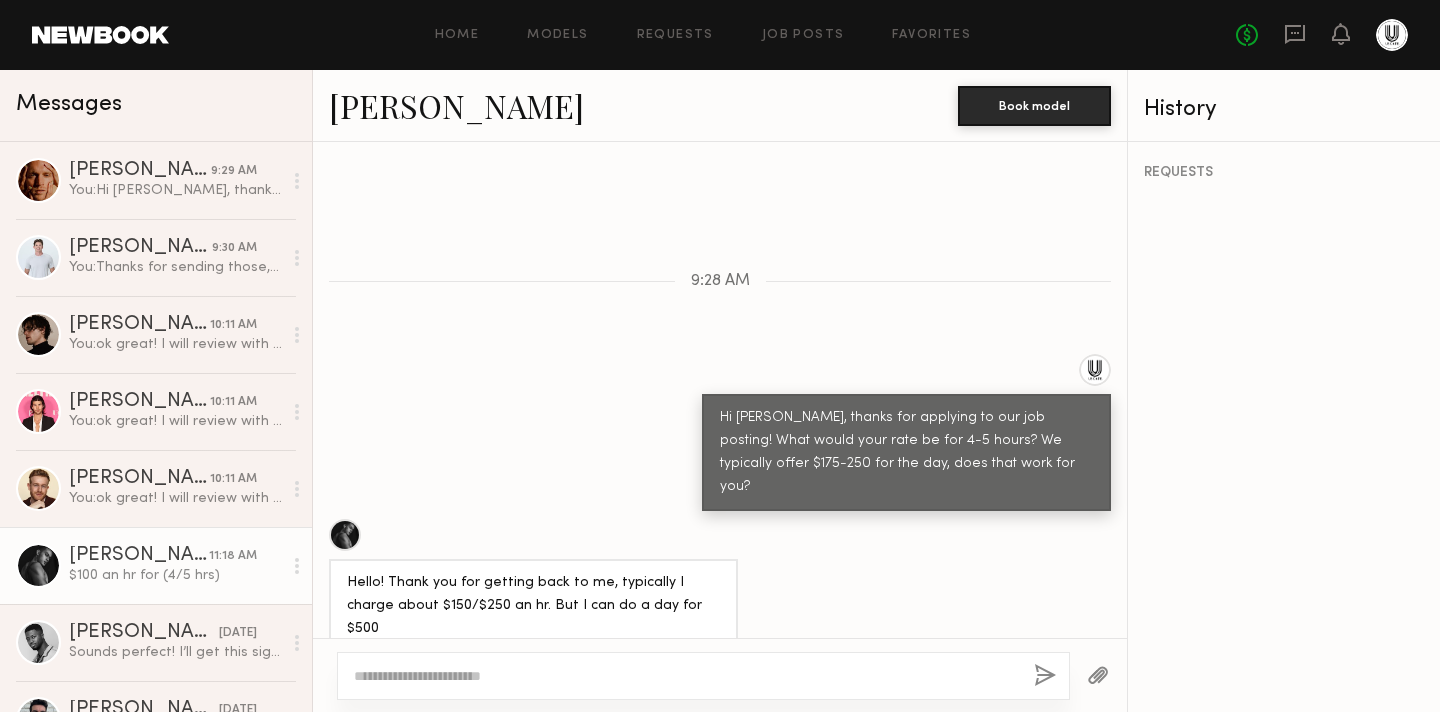 click 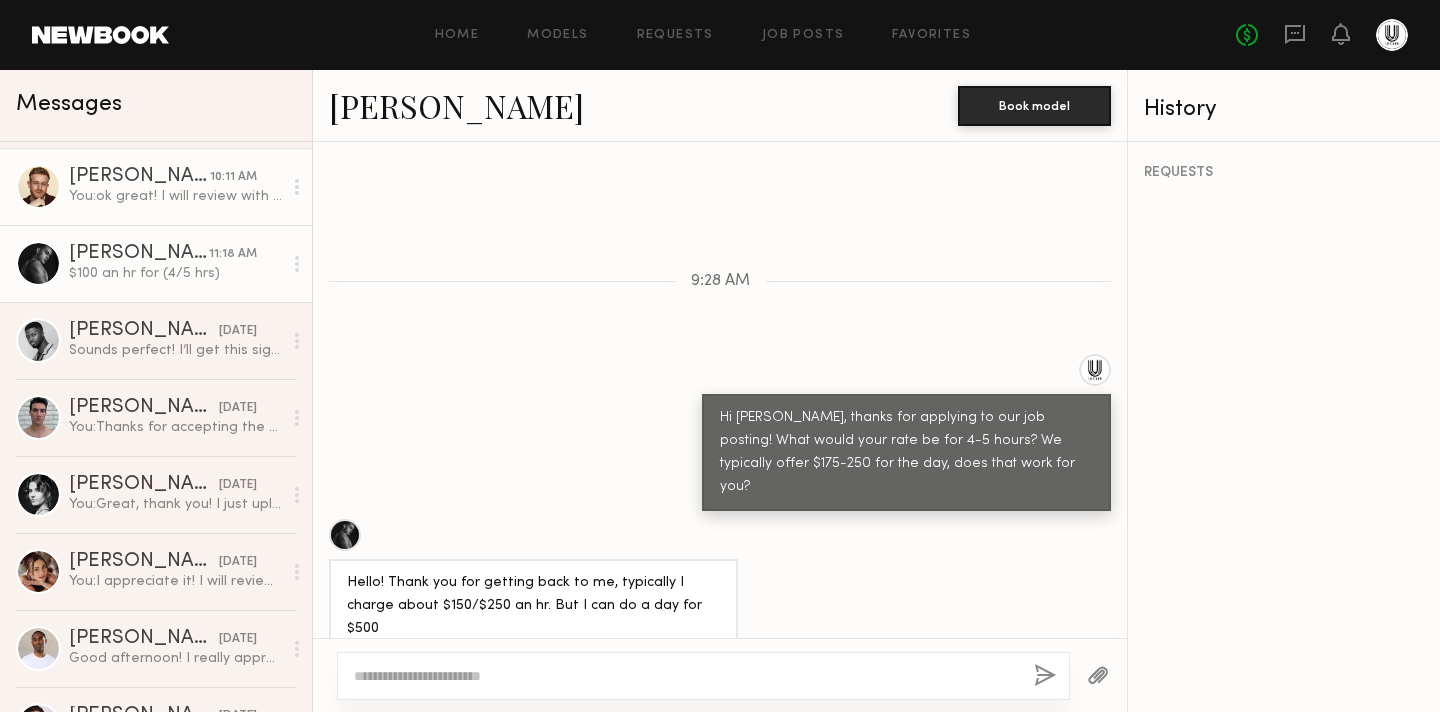scroll, scrollTop: 305, scrollLeft: 0, axis: vertical 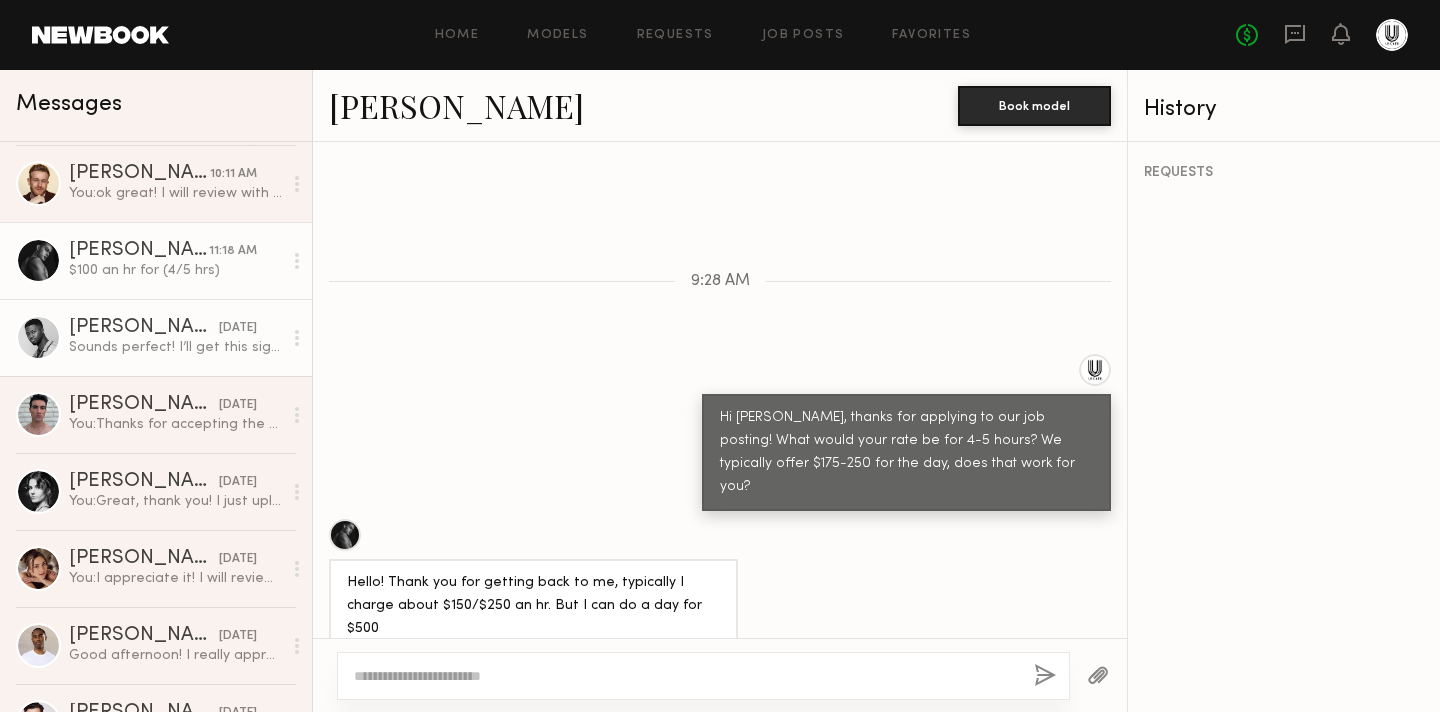 click on "Sounds perfect! I’ll get this signed and shoot it back to you asap!" 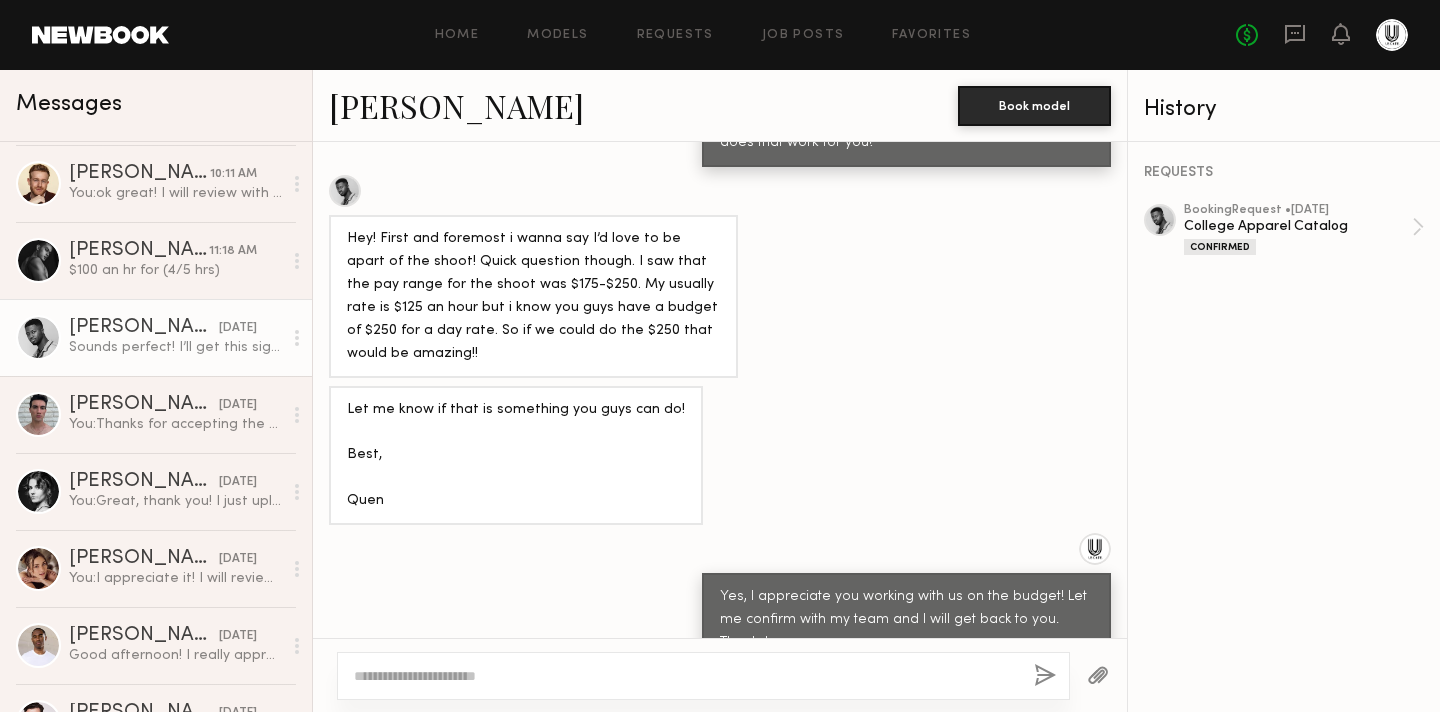 scroll, scrollTop: 926, scrollLeft: 0, axis: vertical 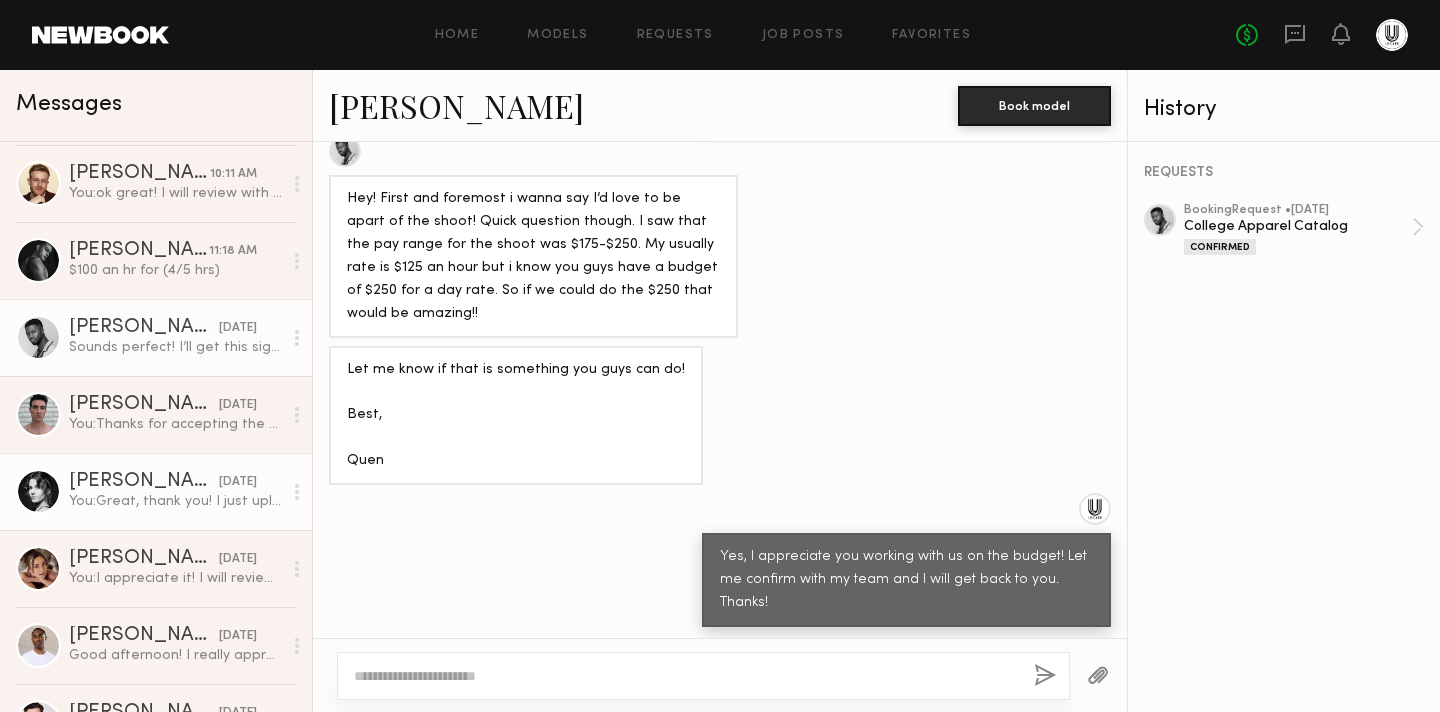 click on "[PERSON_NAME]" 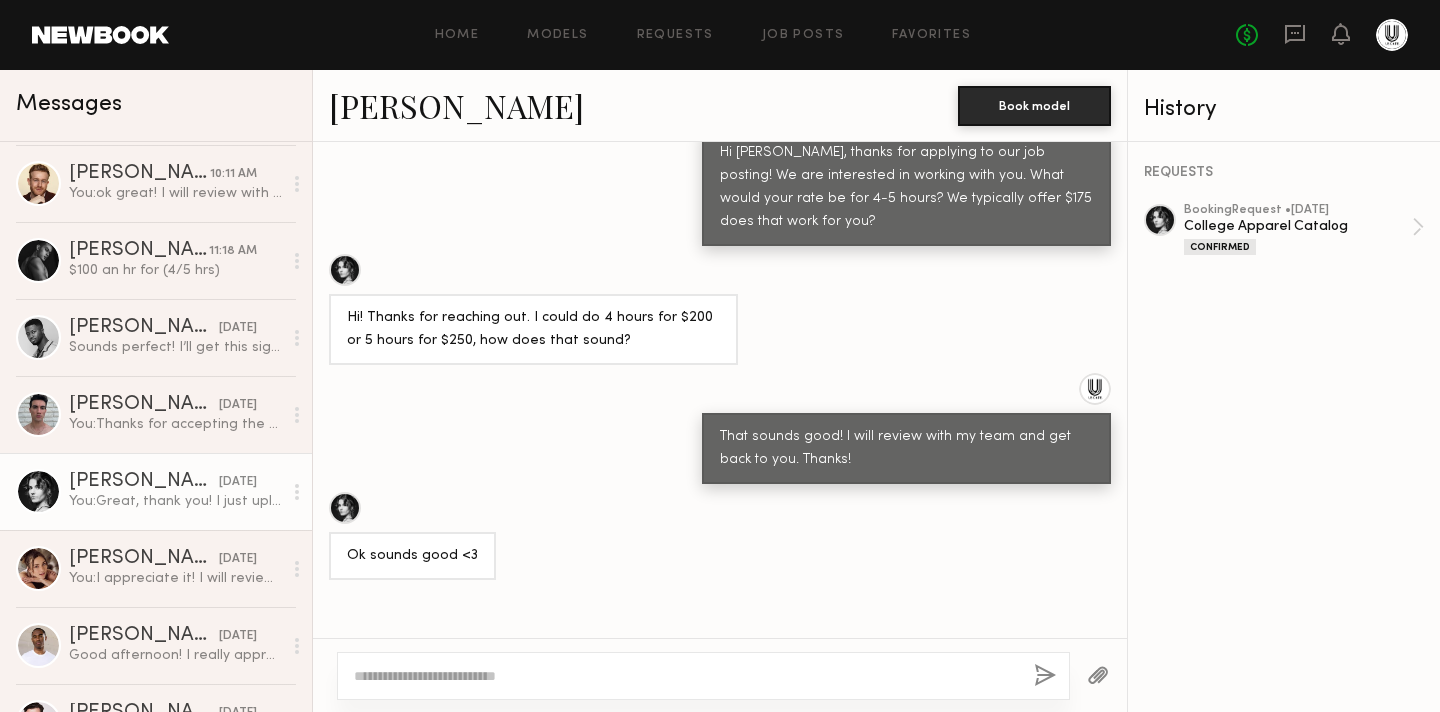 scroll, scrollTop: 833, scrollLeft: 0, axis: vertical 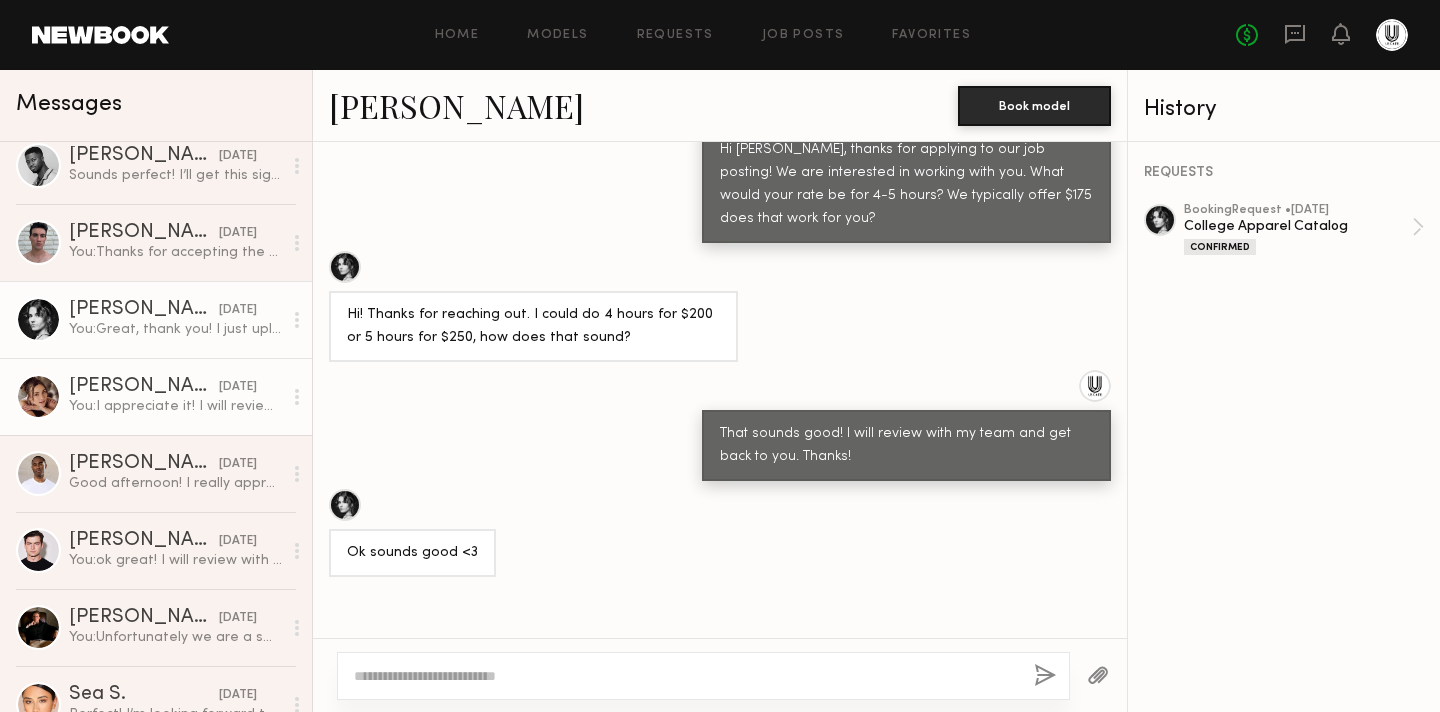 click on "[PERSON_NAME]" 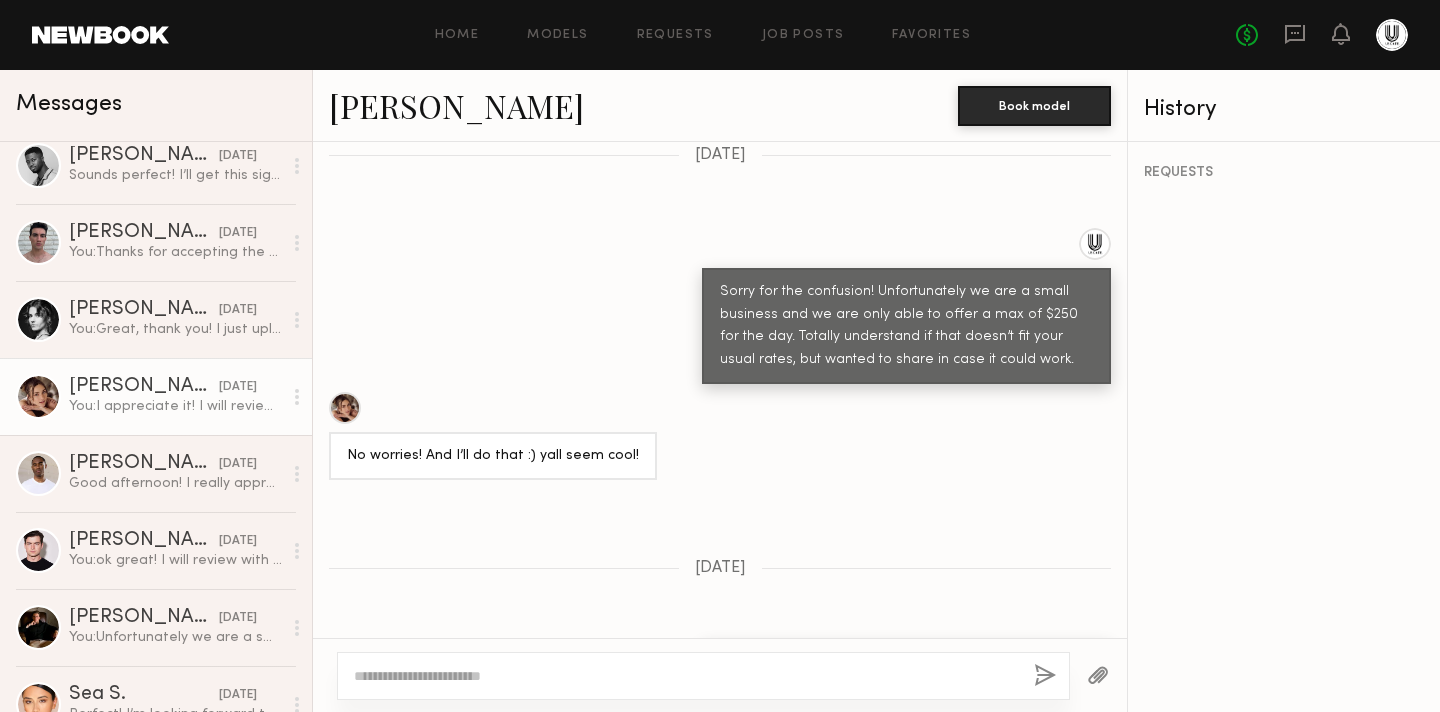 scroll, scrollTop: 1494, scrollLeft: 0, axis: vertical 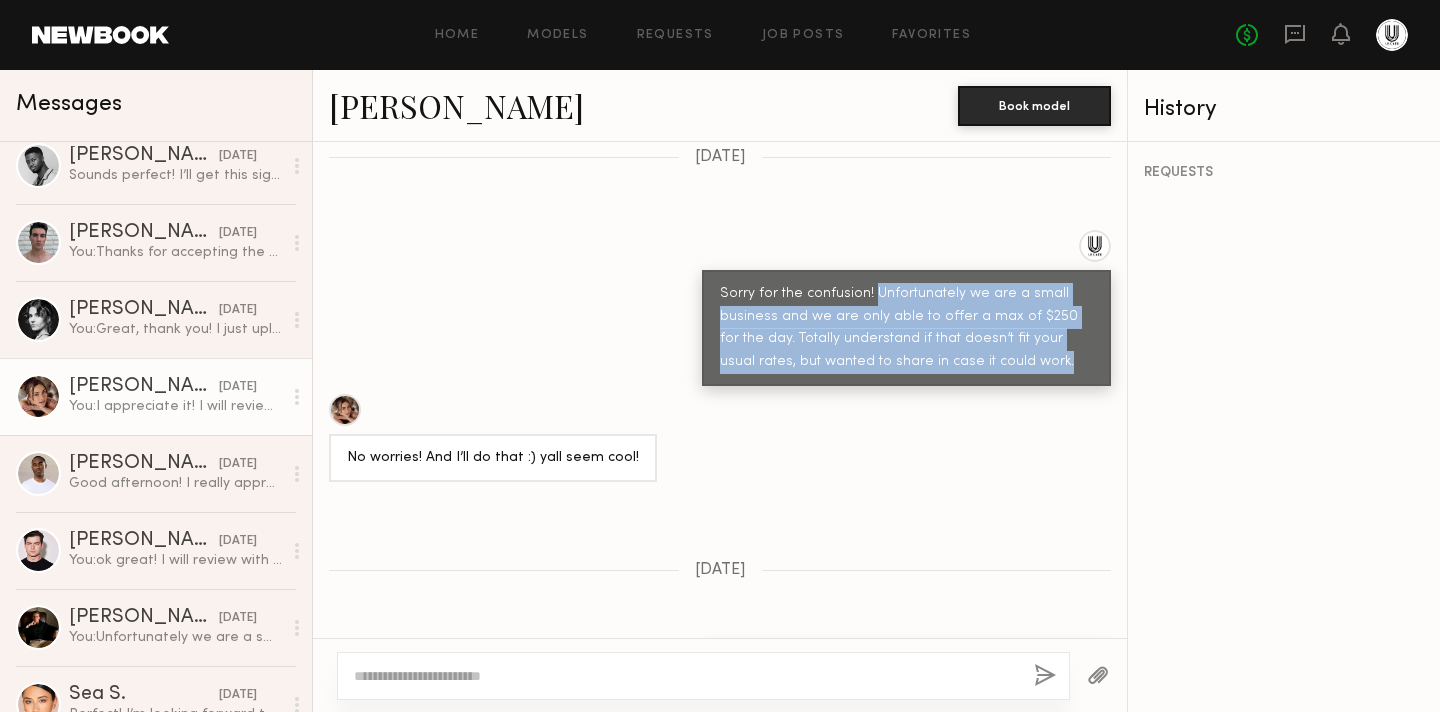 drag, startPoint x: 871, startPoint y: 224, endPoint x: 1069, endPoint y: 294, distance: 210.00952 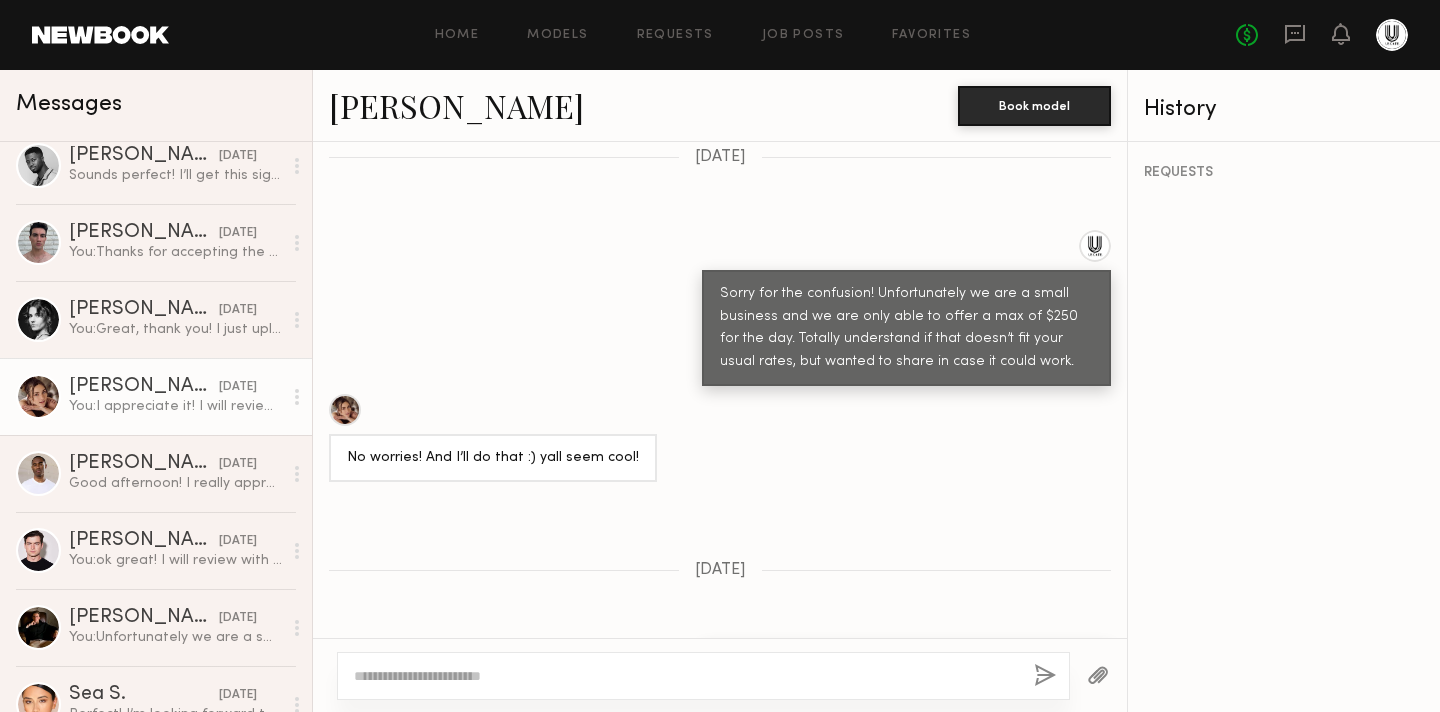 click on "Sorry for the confusion! Unfortunately we are a small business and we are only able to offer a max of $250 for the day. Totally understand if that doesn’t fit your usual rates, but wanted to share in case it could work." 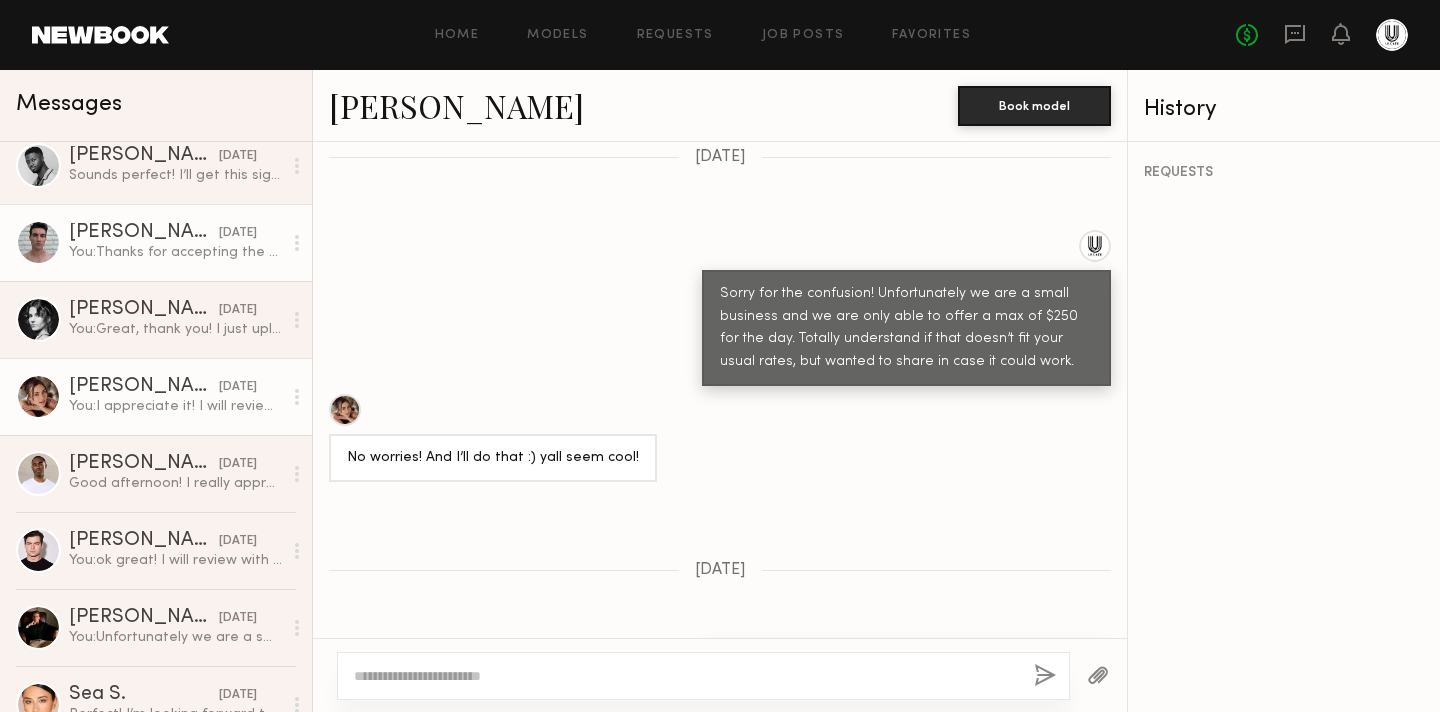 scroll, scrollTop: 0, scrollLeft: 0, axis: both 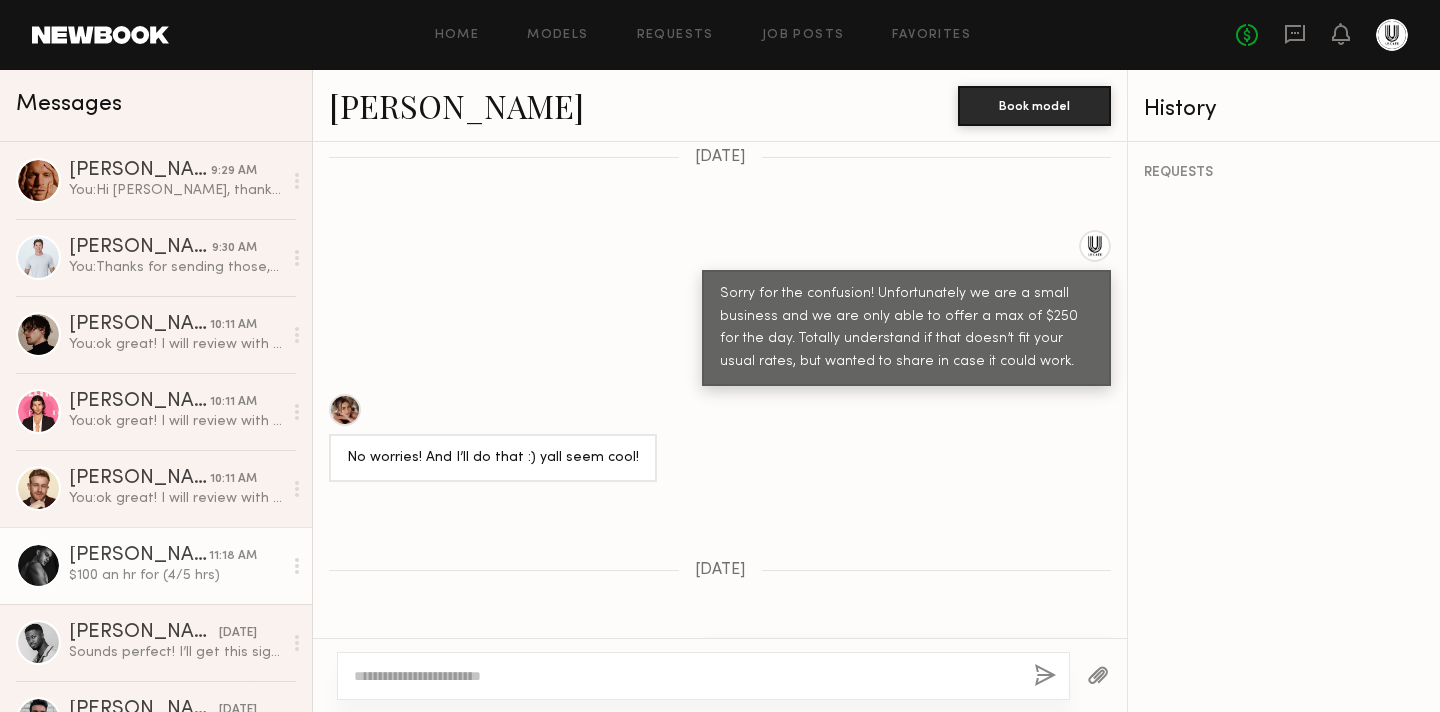 click on "$100 an hr for (4/5 hrs)" 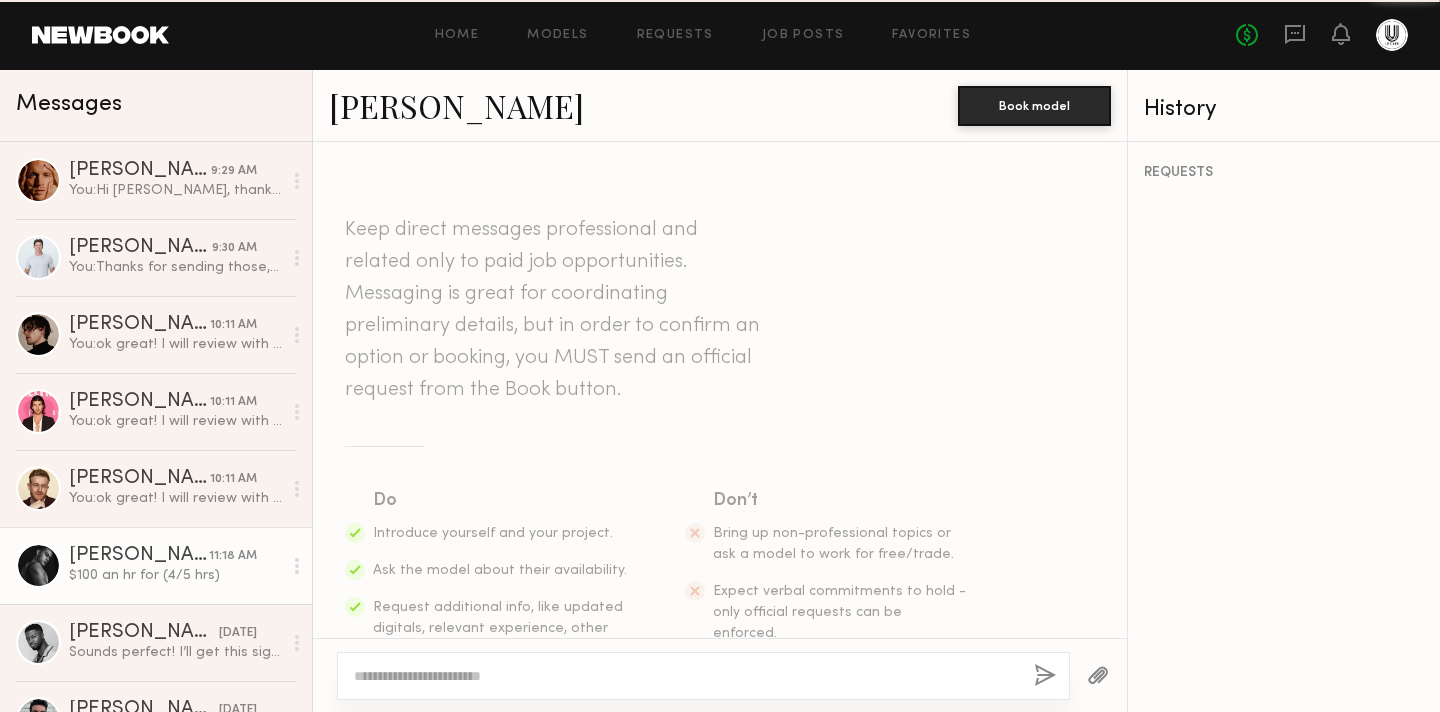 scroll, scrollTop: 565, scrollLeft: 0, axis: vertical 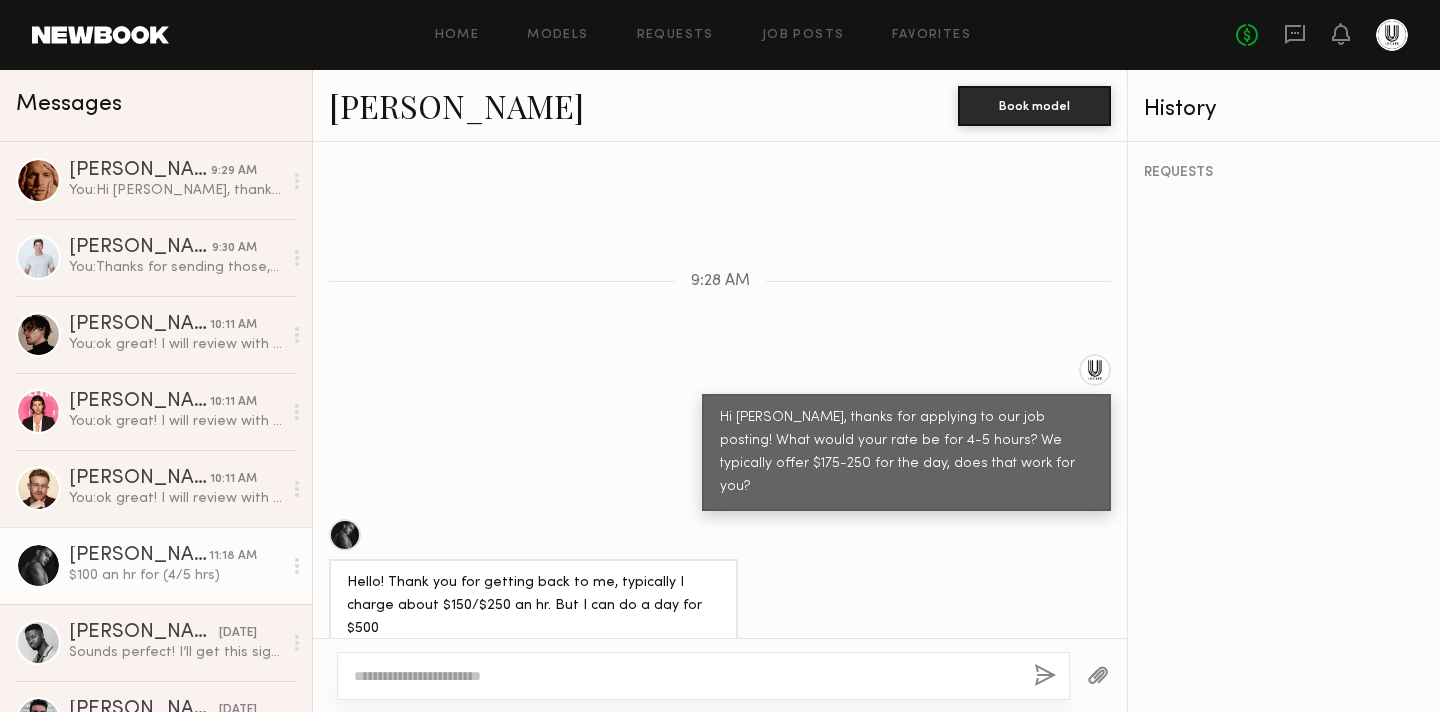 click 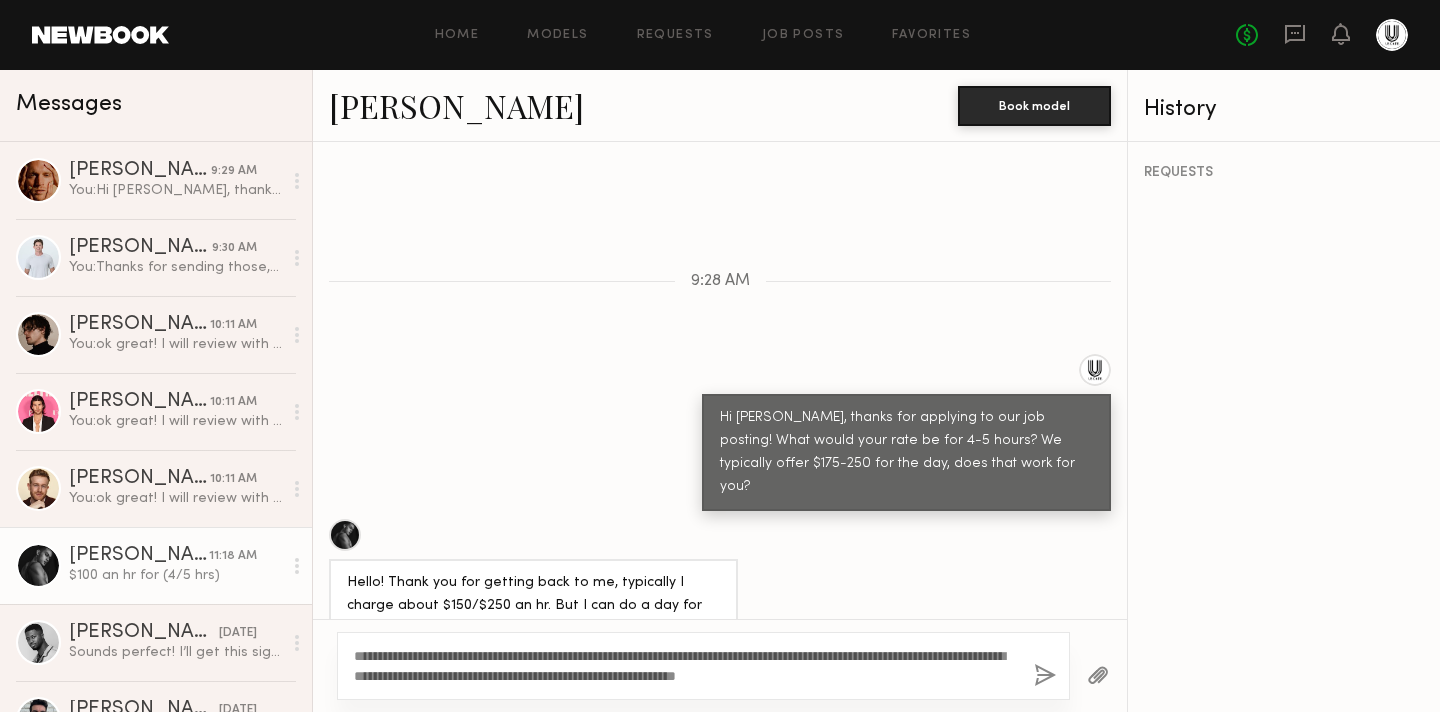 scroll, scrollTop: 584, scrollLeft: 0, axis: vertical 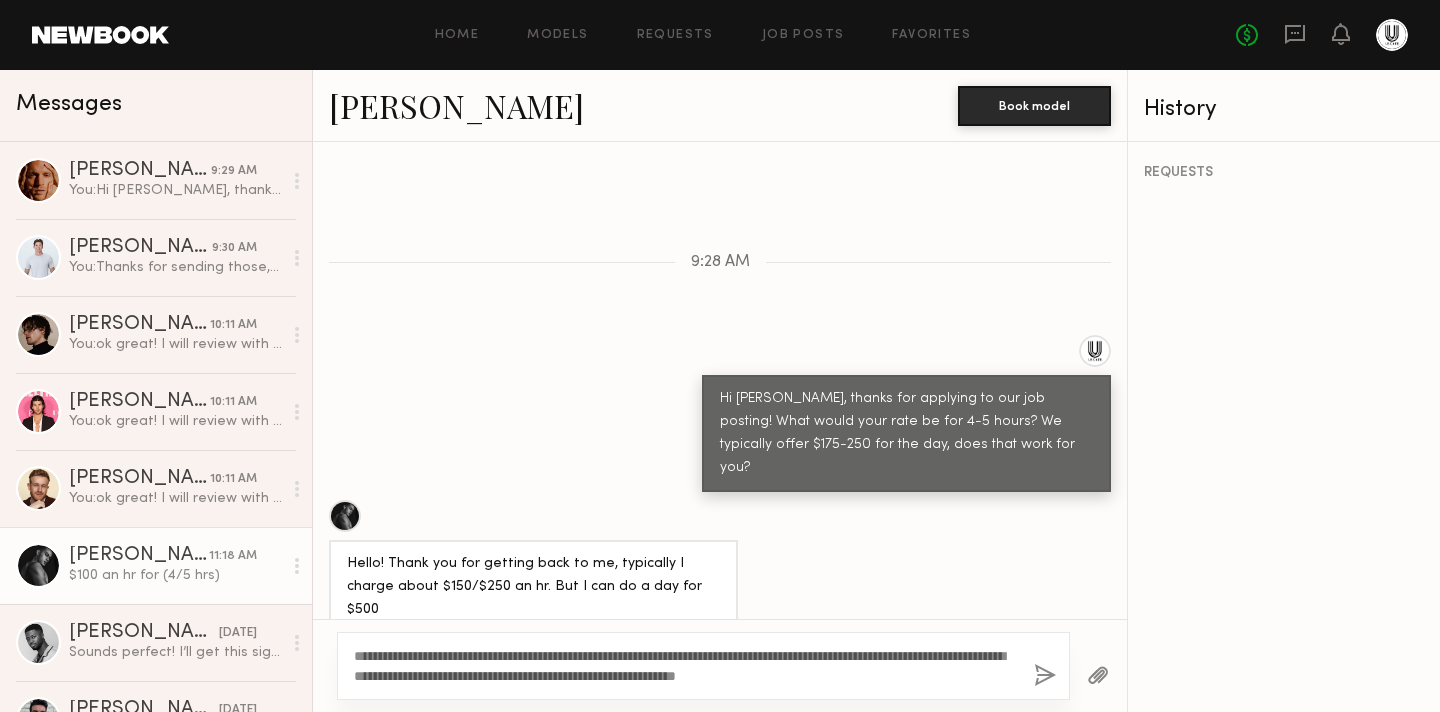 click on "**********" 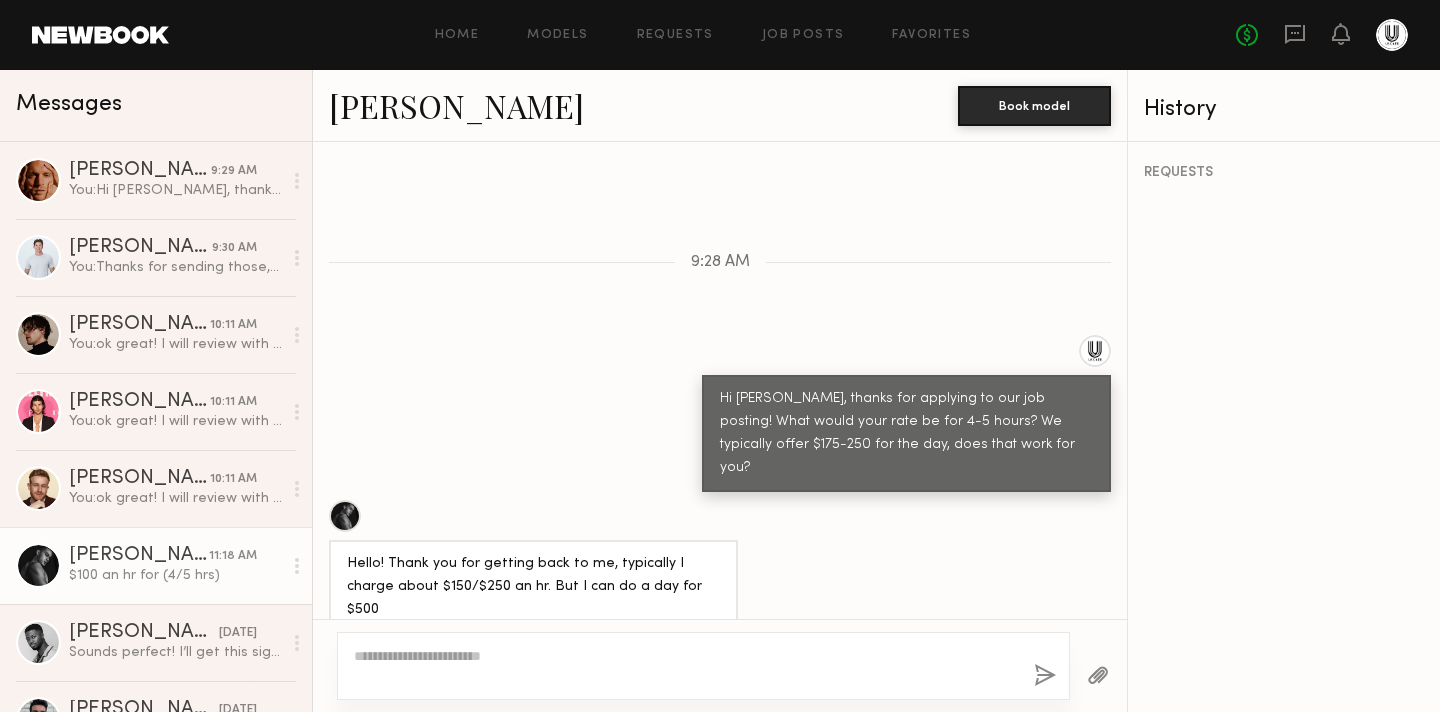 scroll, scrollTop: 842, scrollLeft: 0, axis: vertical 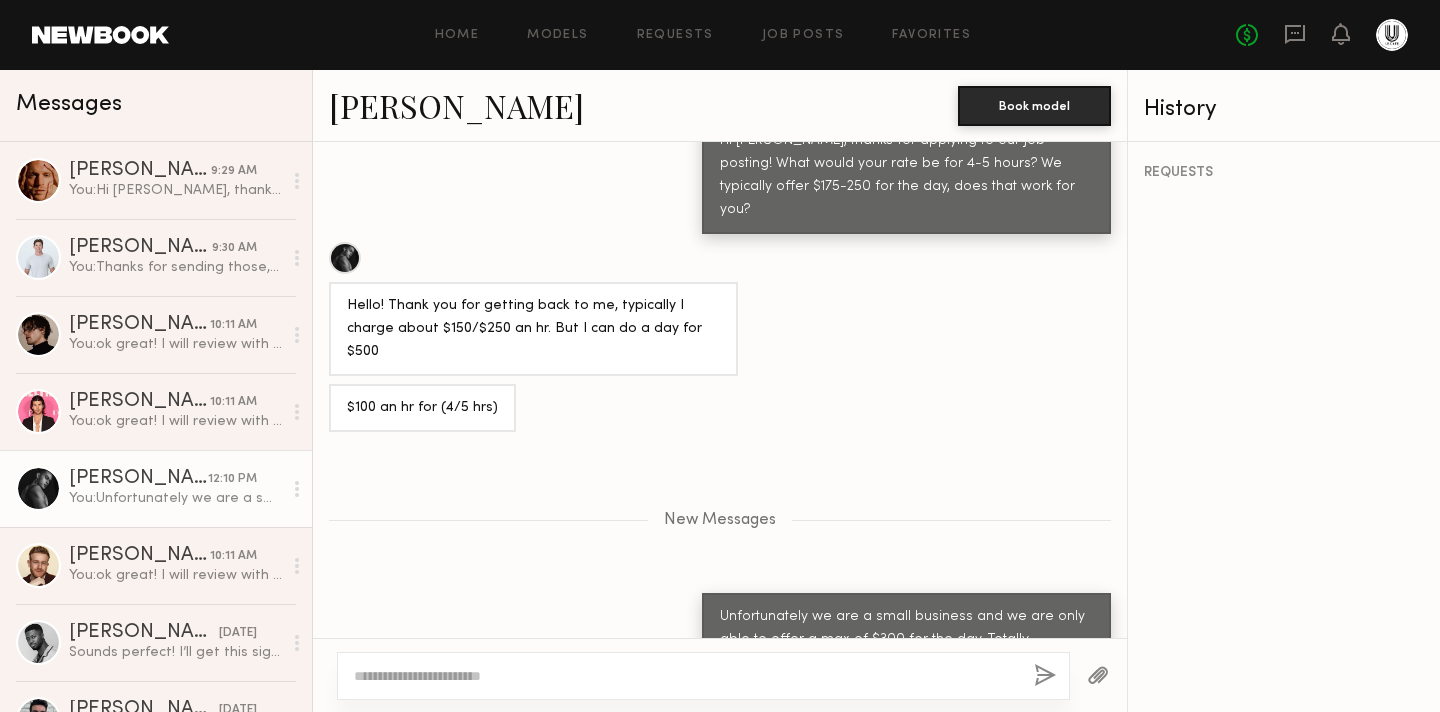click on "[PERSON_NAME]" 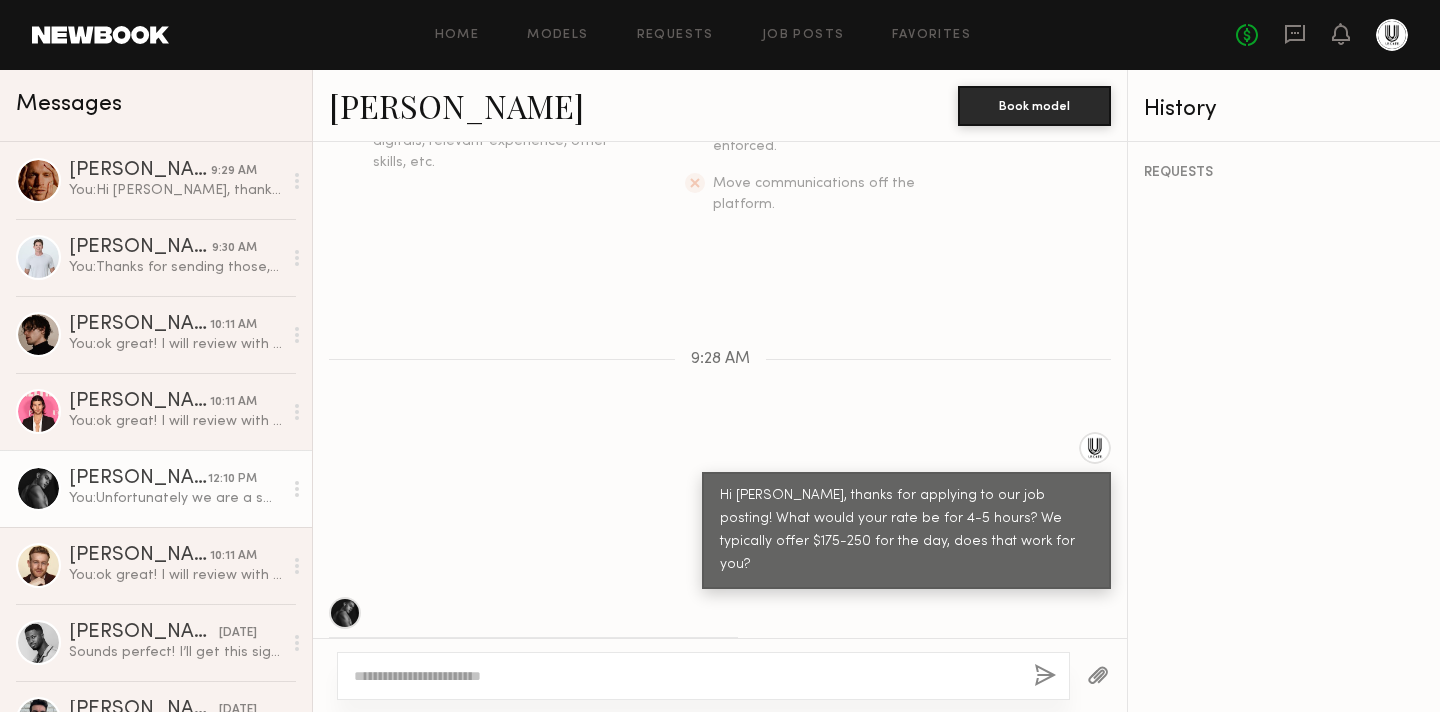 scroll, scrollTop: 842, scrollLeft: 0, axis: vertical 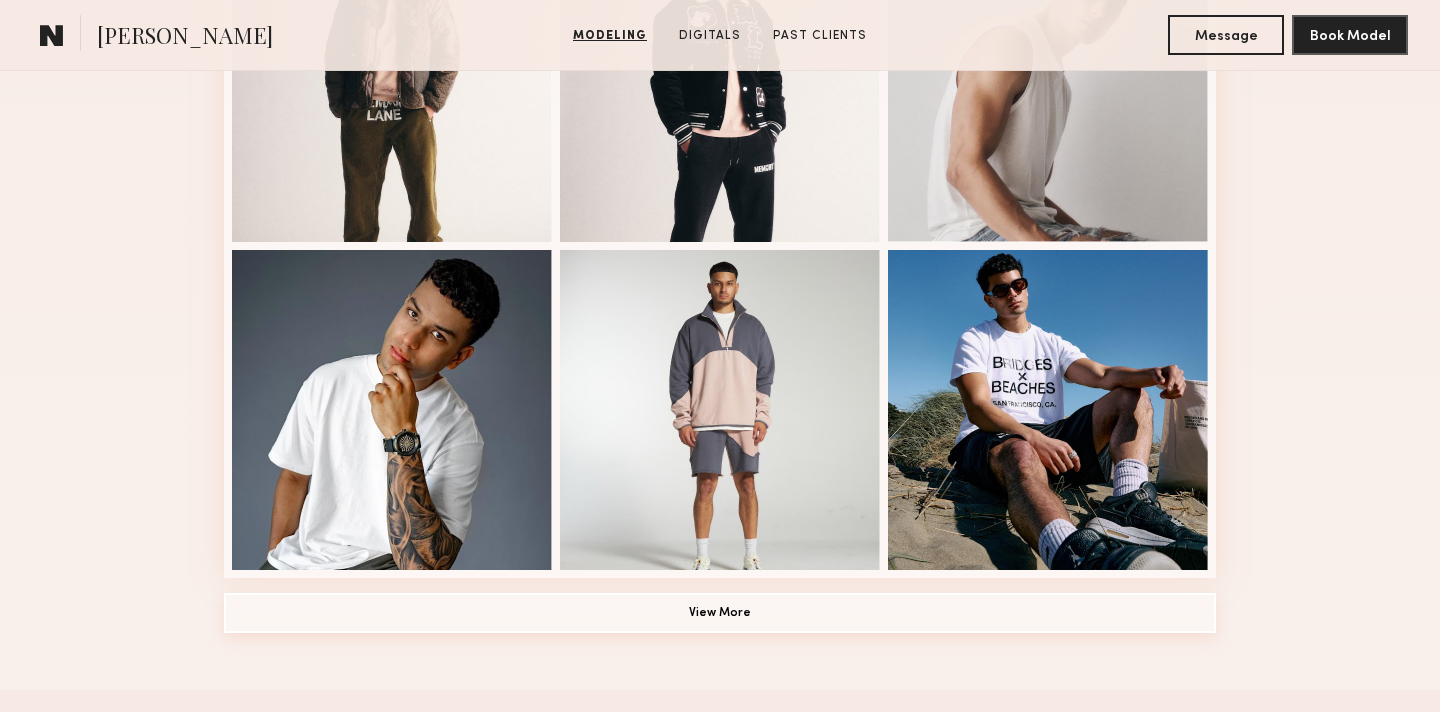 click on "View More" 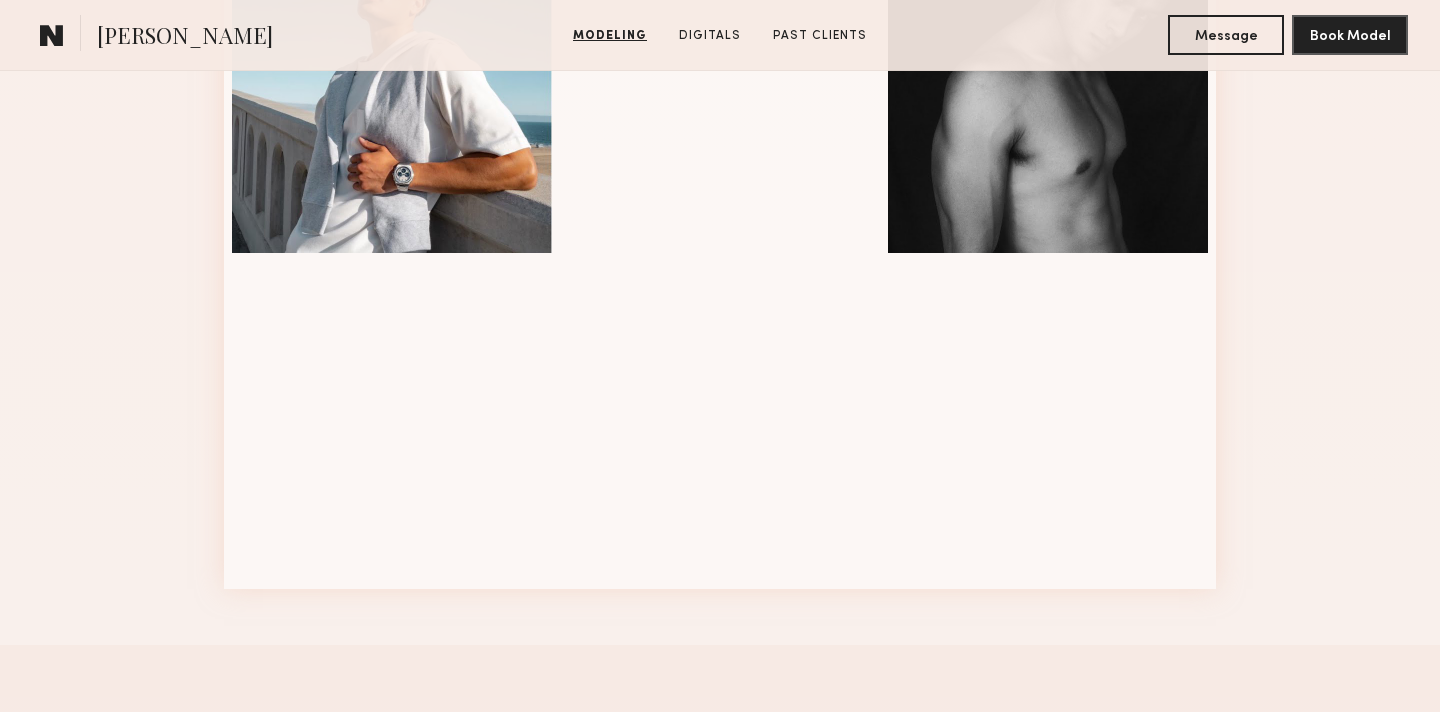 scroll, scrollTop: 2633, scrollLeft: 0, axis: vertical 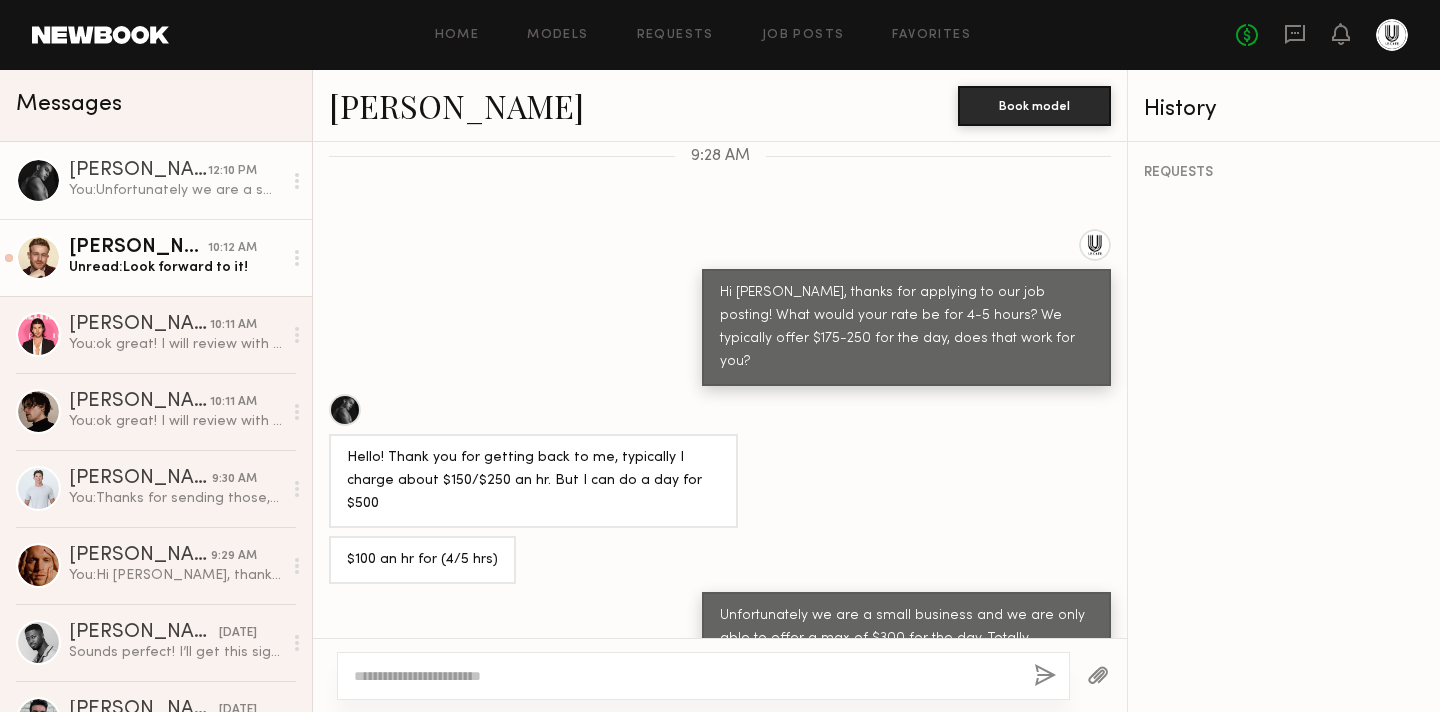 click on "Unread:  Look forward to it!" 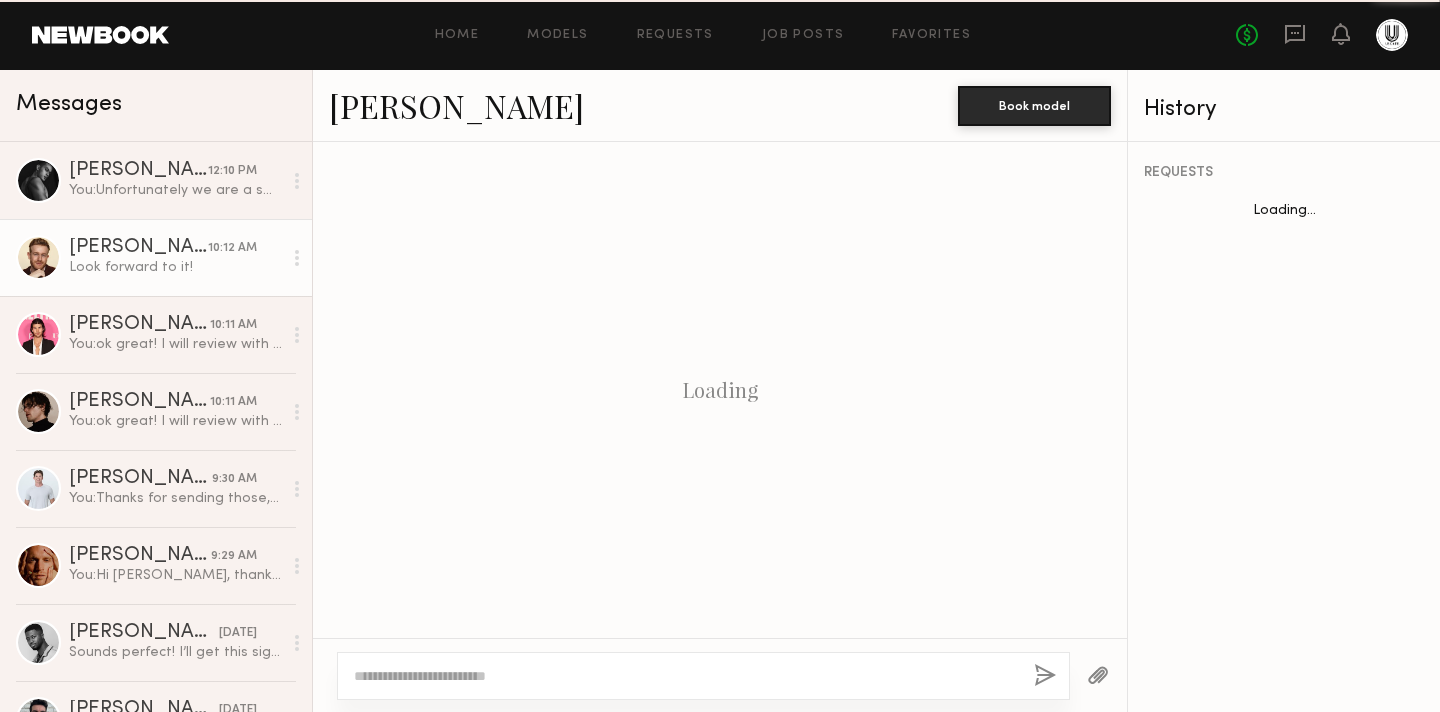 scroll, scrollTop: 740, scrollLeft: 0, axis: vertical 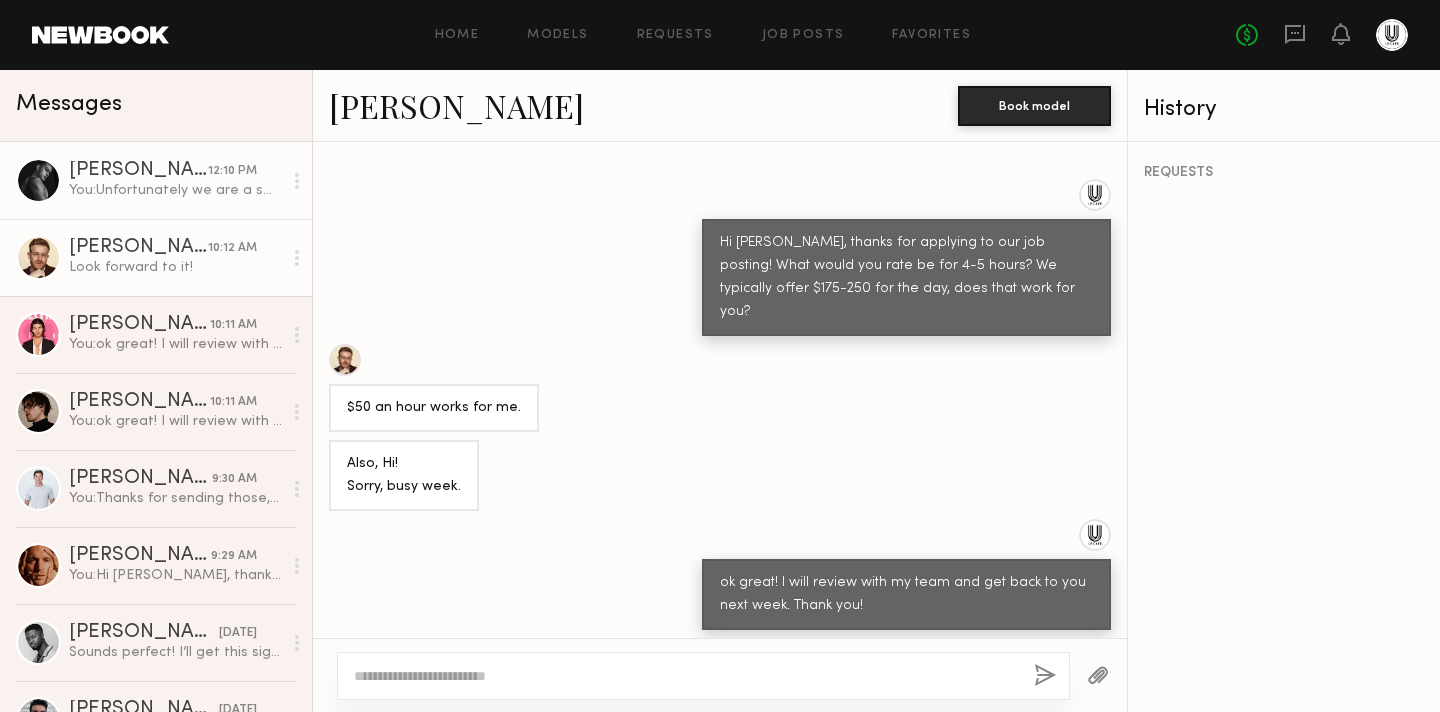 click on "You:  Unfortunately we are a small business and we are only able to offer a max of $300 for the day. Totally understand if that doesn’t fit your usual rates, but wanted to share in case it could work." 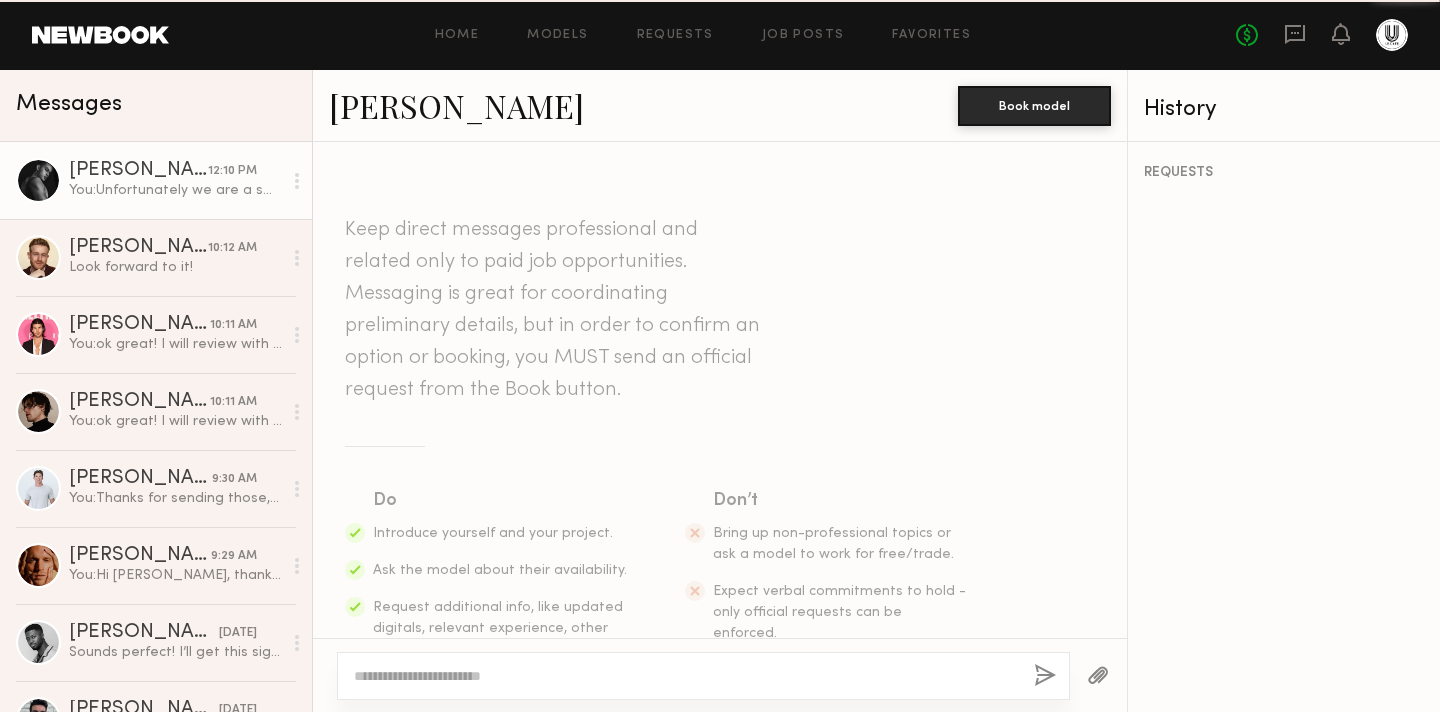 scroll, scrollTop: 690, scrollLeft: 0, axis: vertical 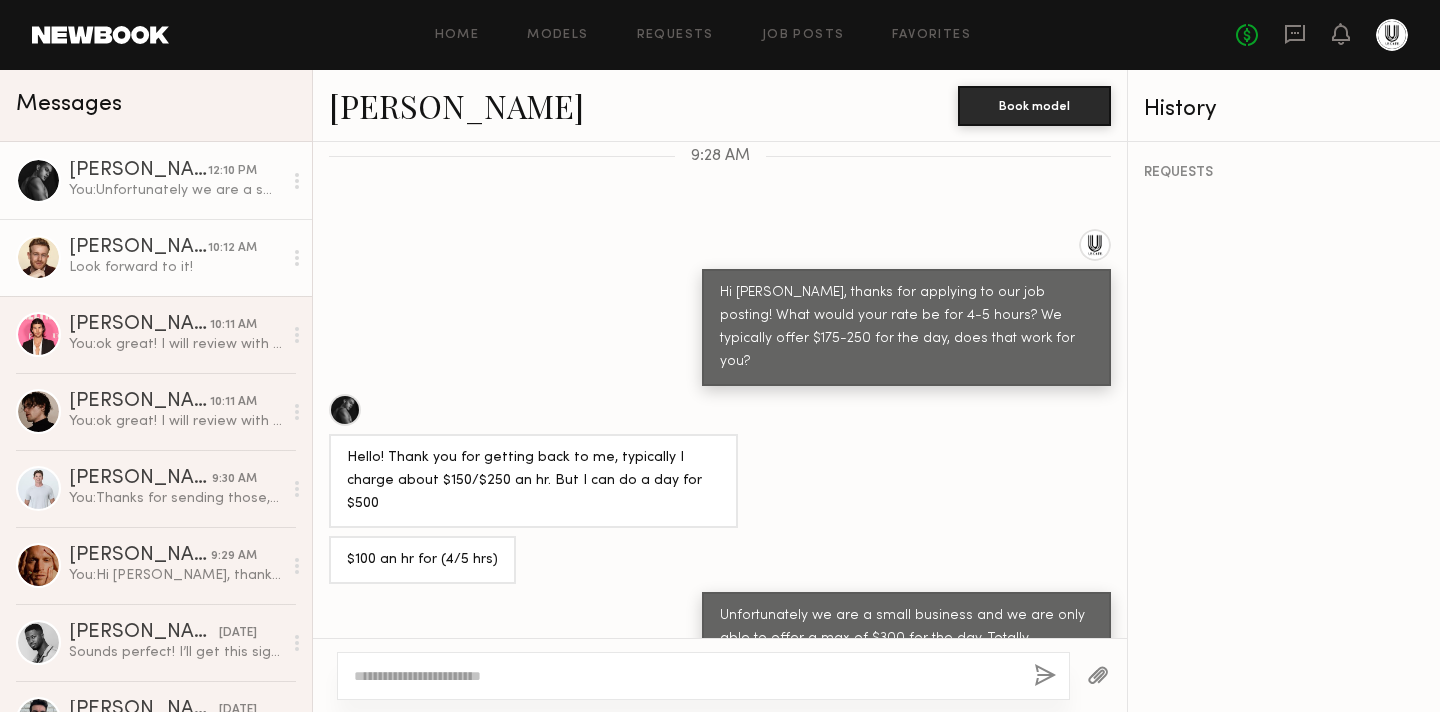 click on "Look forward to it!" 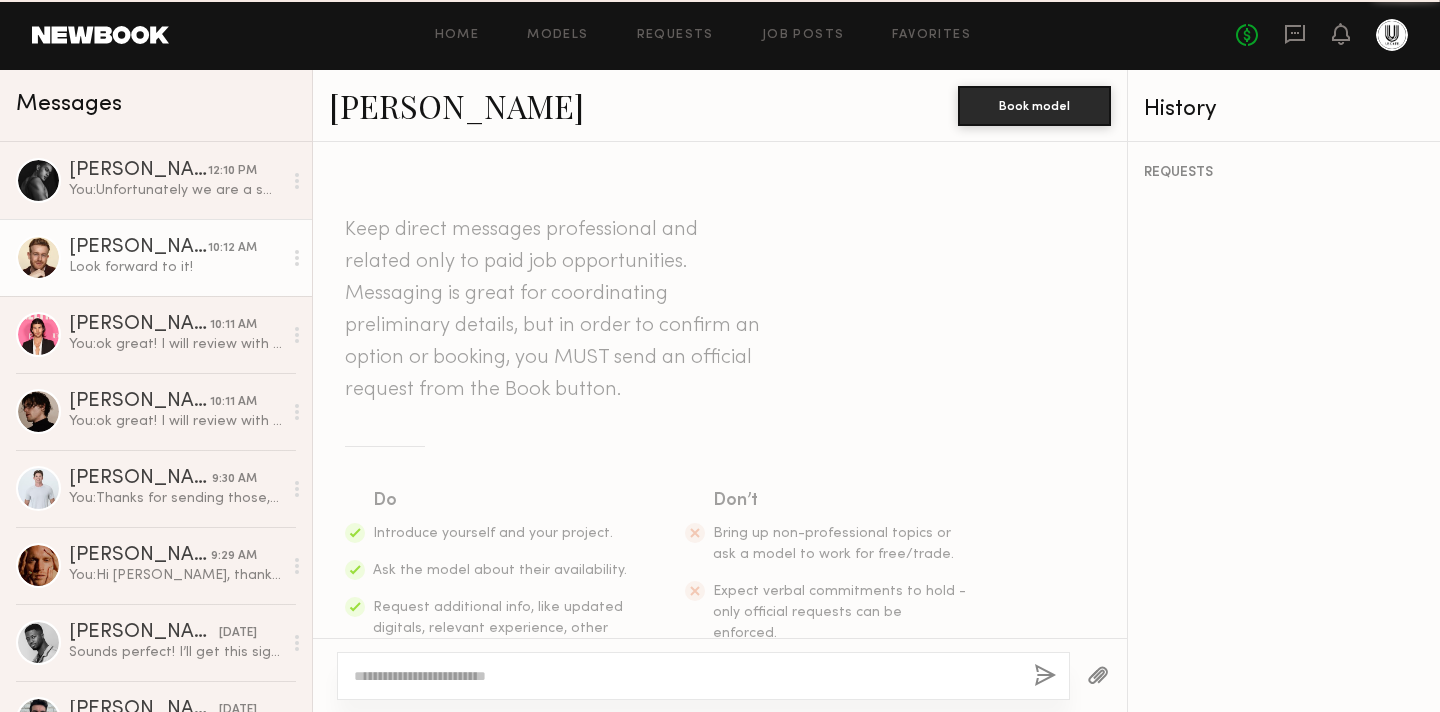 scroll, scrollTop: 740, scrollLeft: 0, axis: vertical 